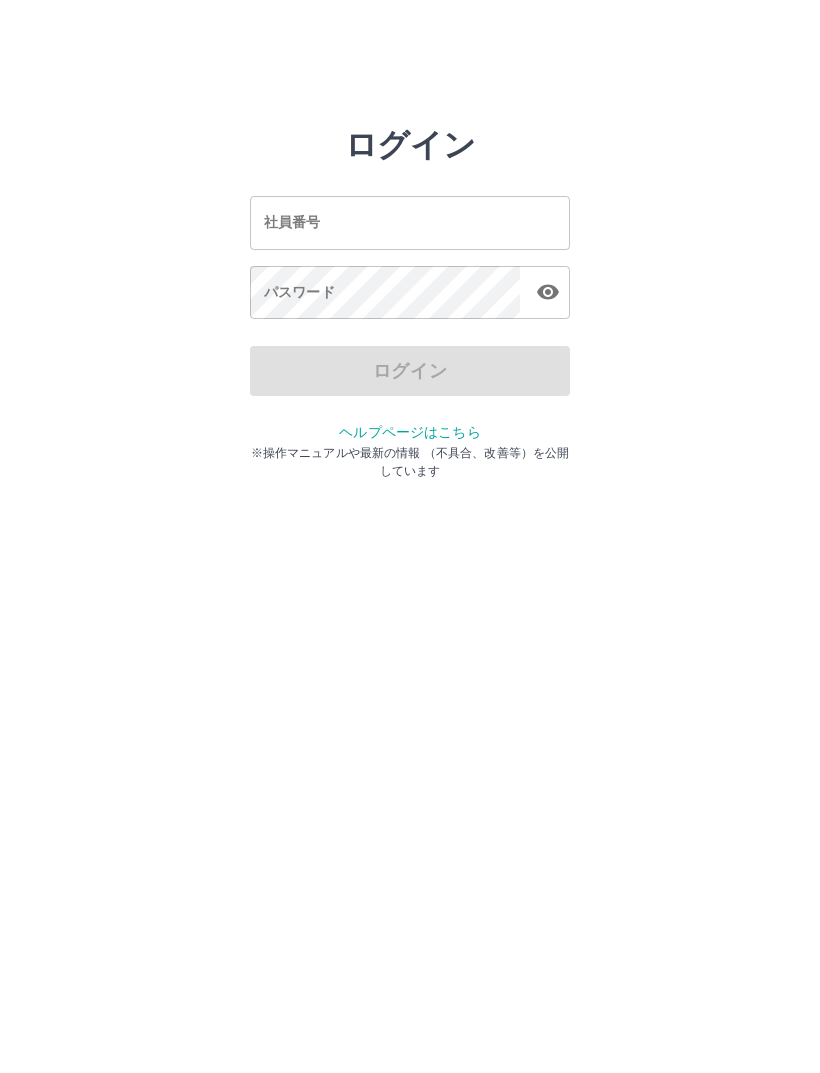 scroll, scrollTop: 0, scrollLeft: 0, axis: both 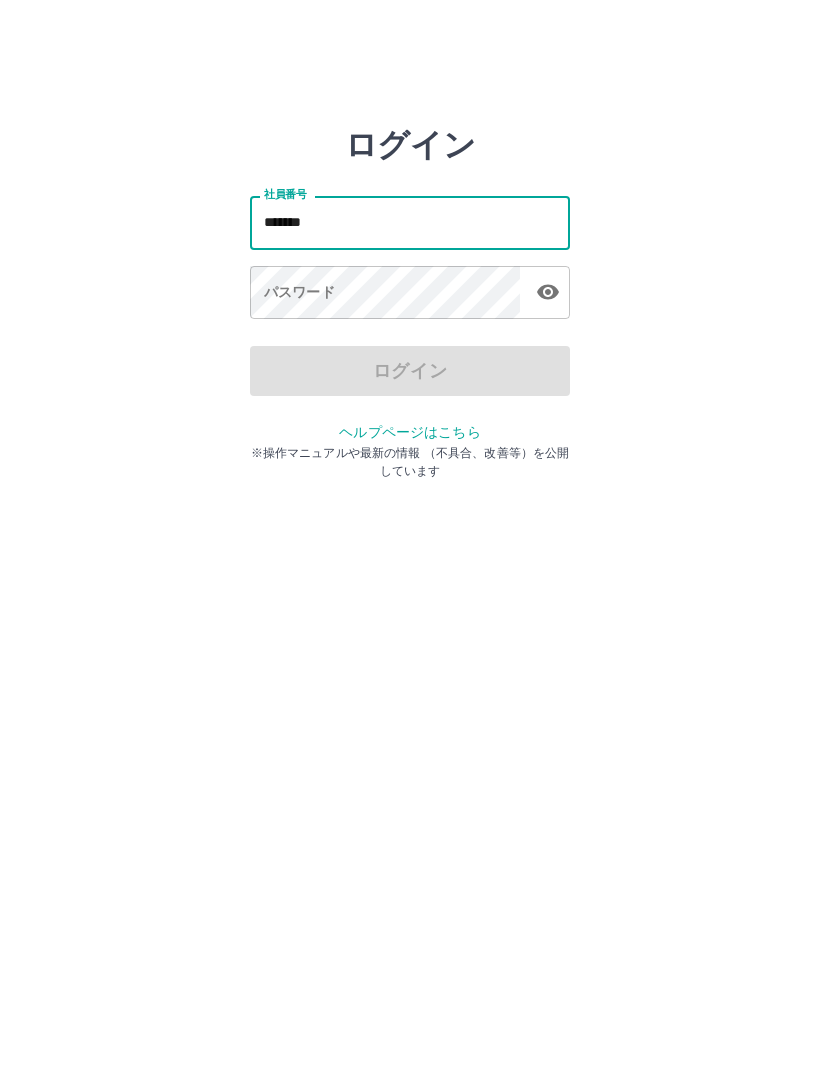 type on "*******" 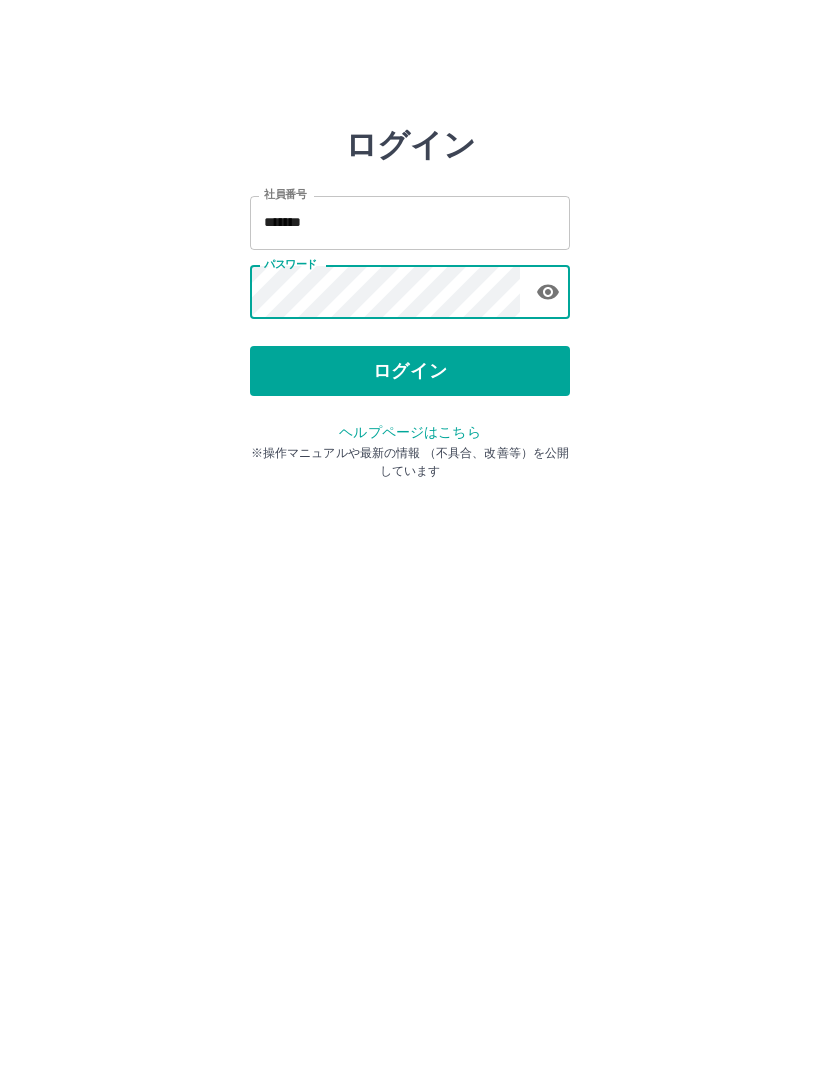 click on "ログイン" at bounding box center (410, 371) 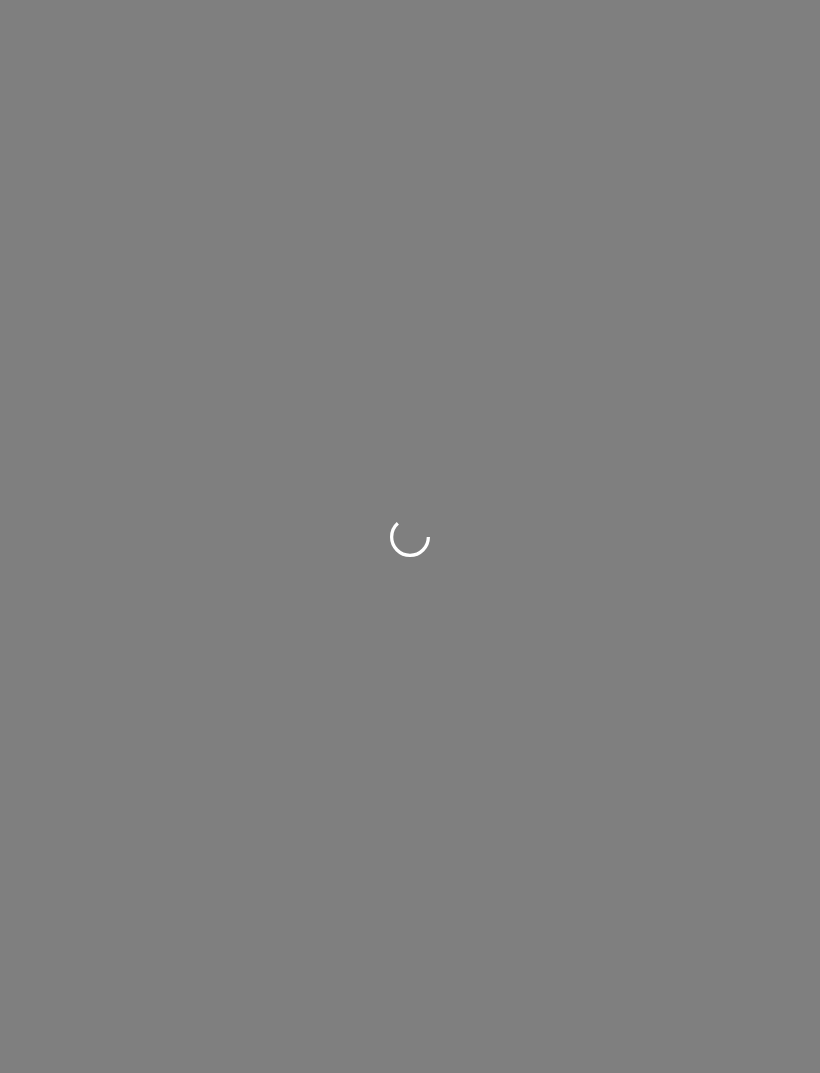 scroll, scrollTop: 0, scrollLeft: 0, axis: both 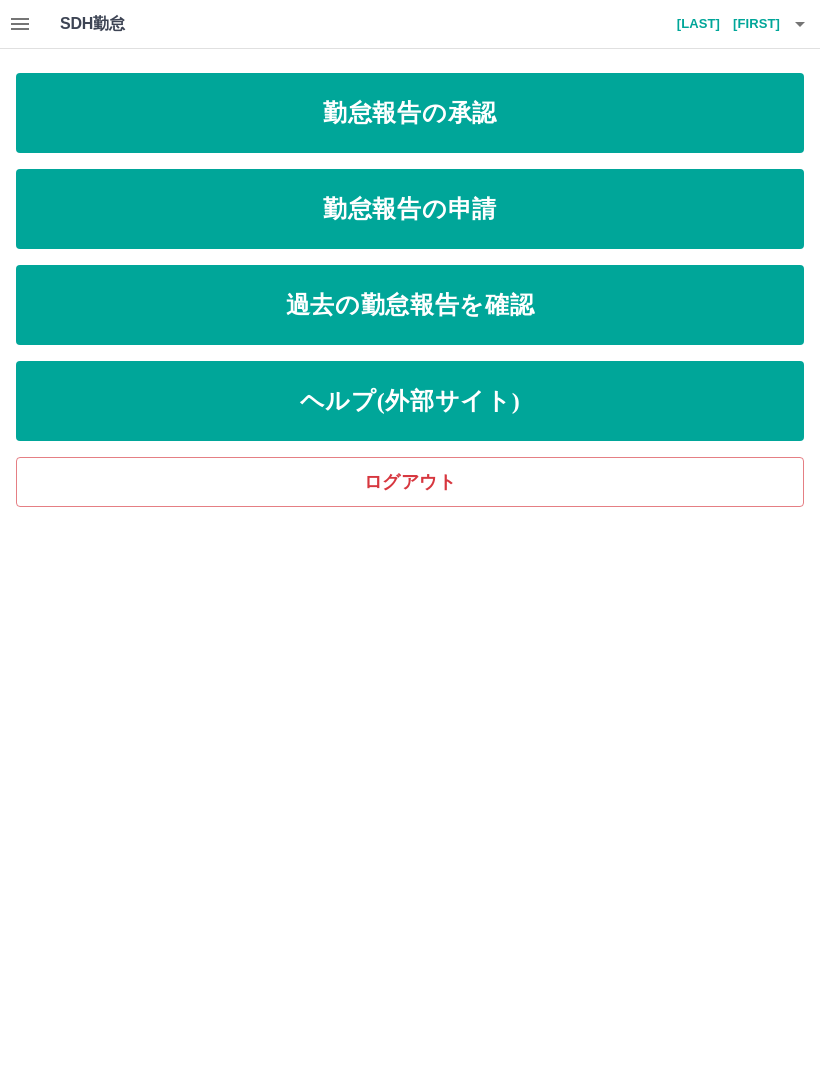 click on "勤怠報告の申請" at bounding box center (410, 209) 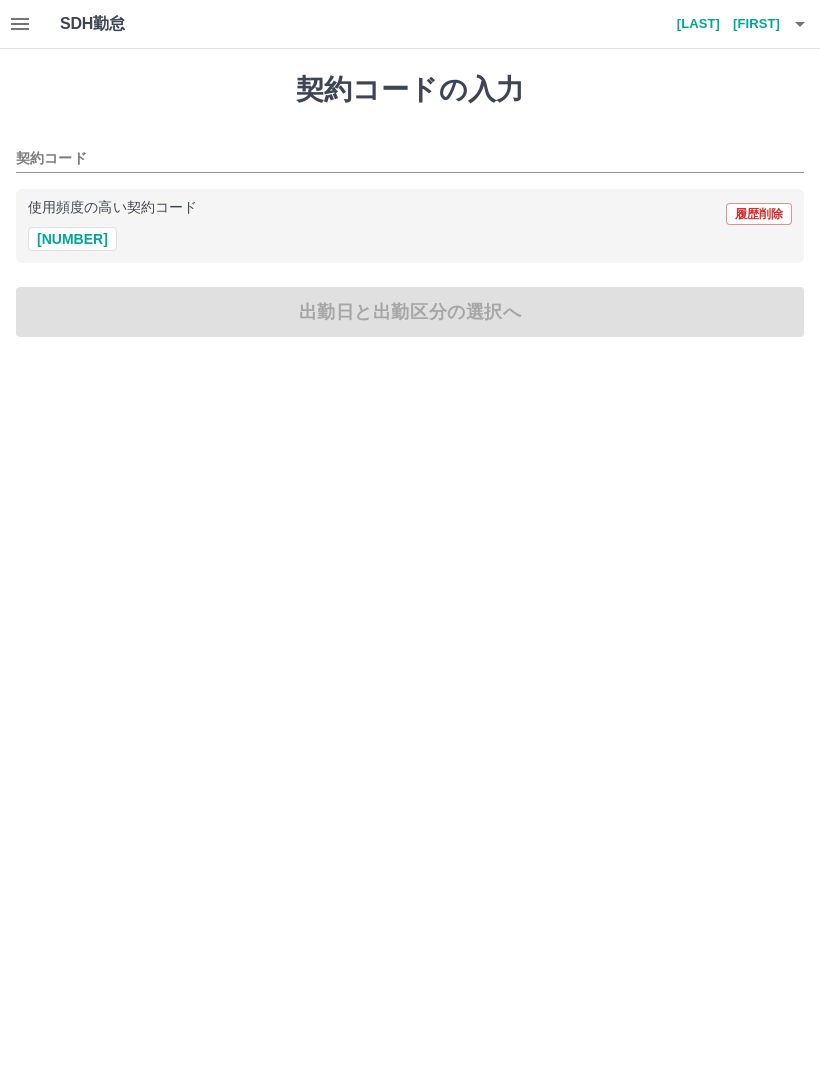 click on "43823005" at bounding box center [72, 239] 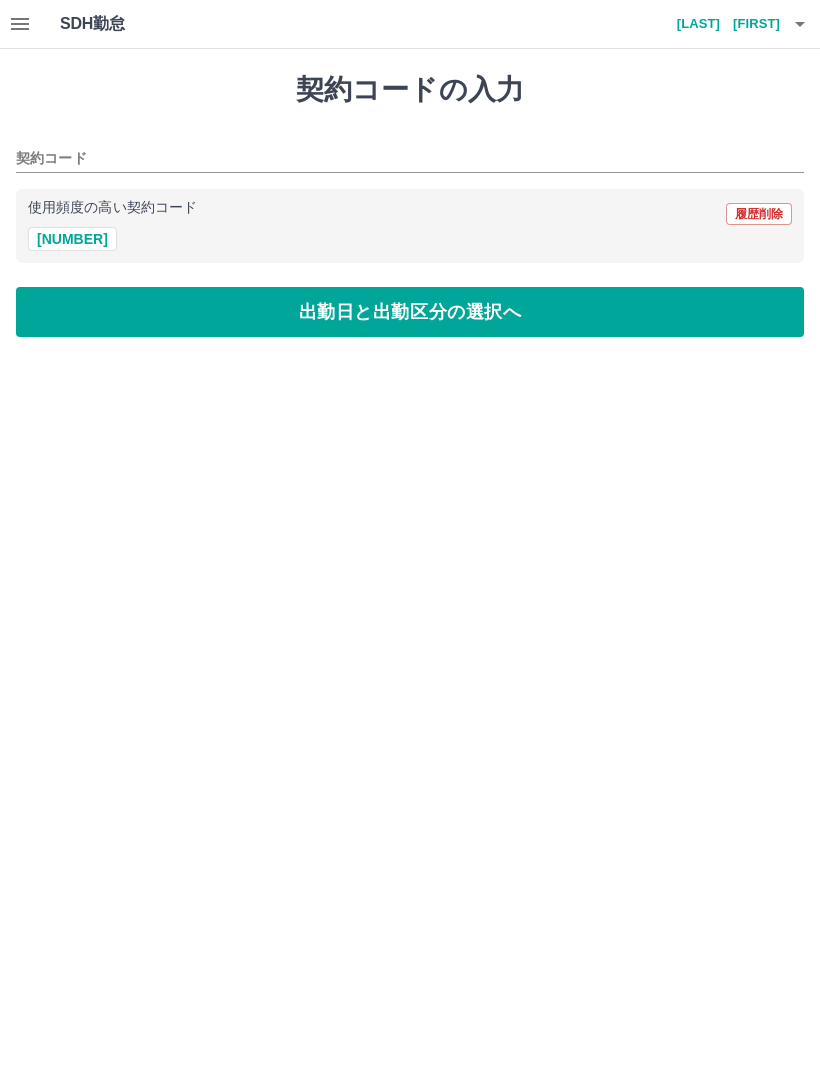 type on "********" 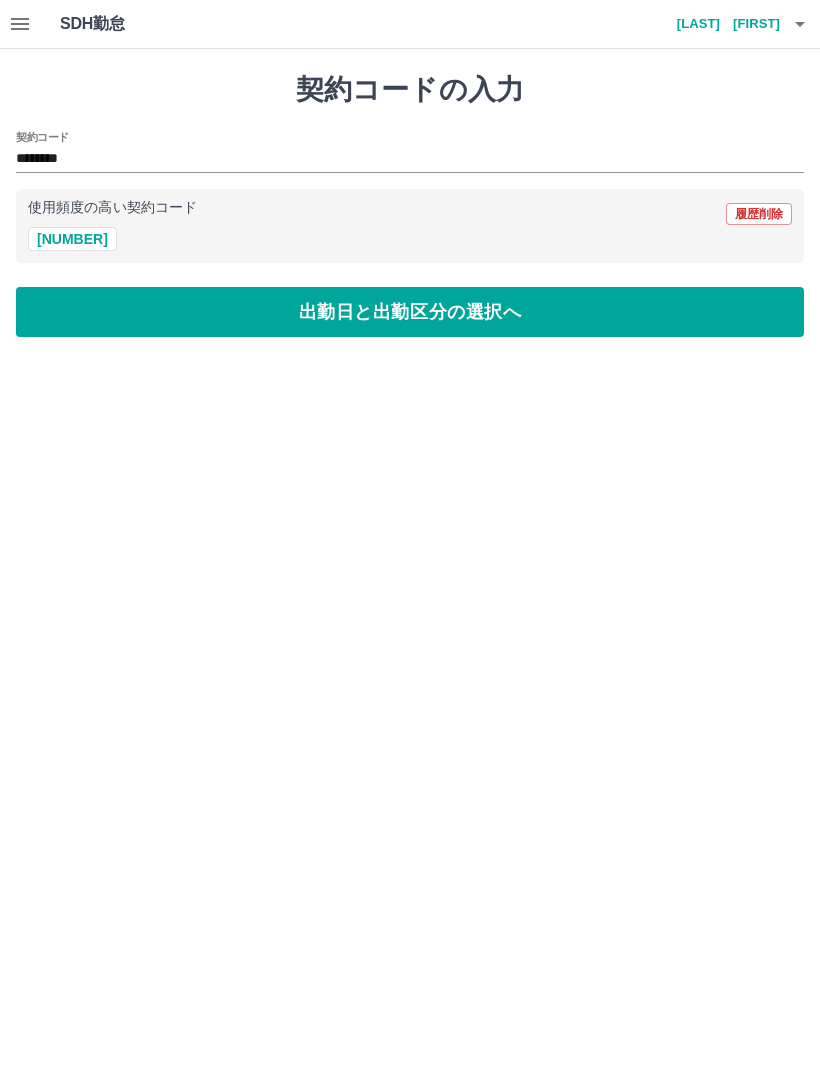 click on "出勤日と出勤区分の選択へ" at bounding box center (410, 312) 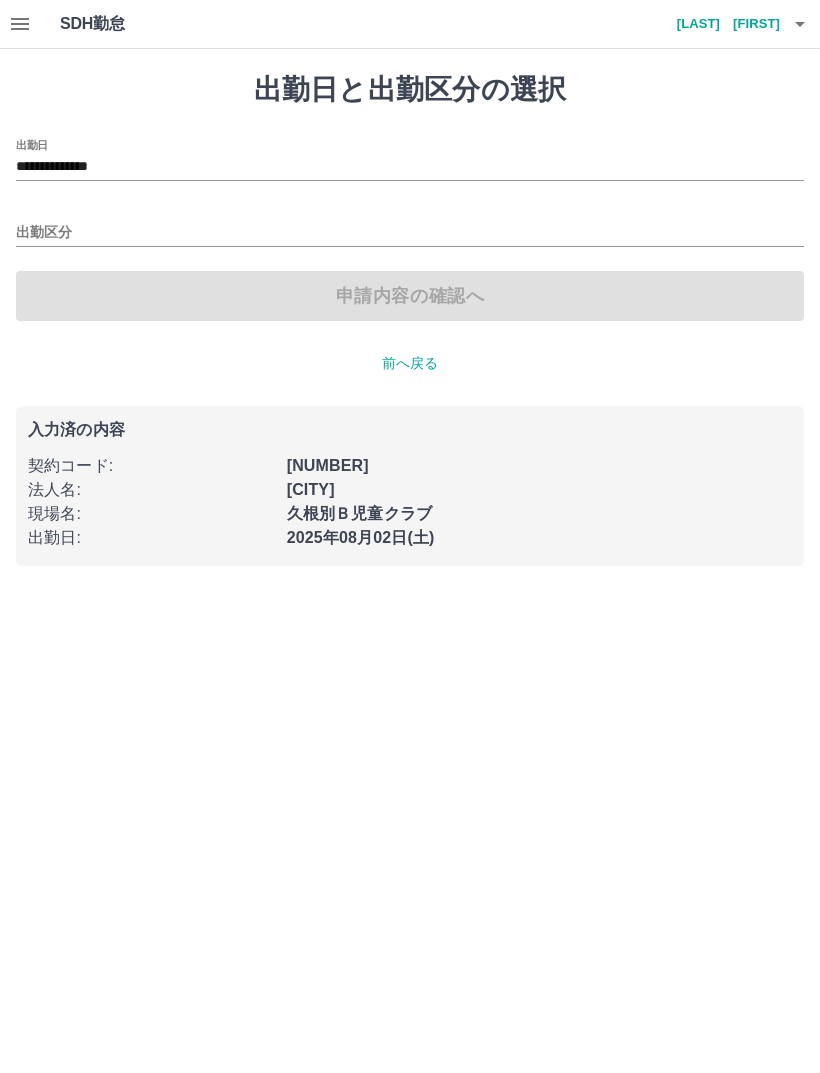 click on "出勤区分" at bounding box center [410, 233] 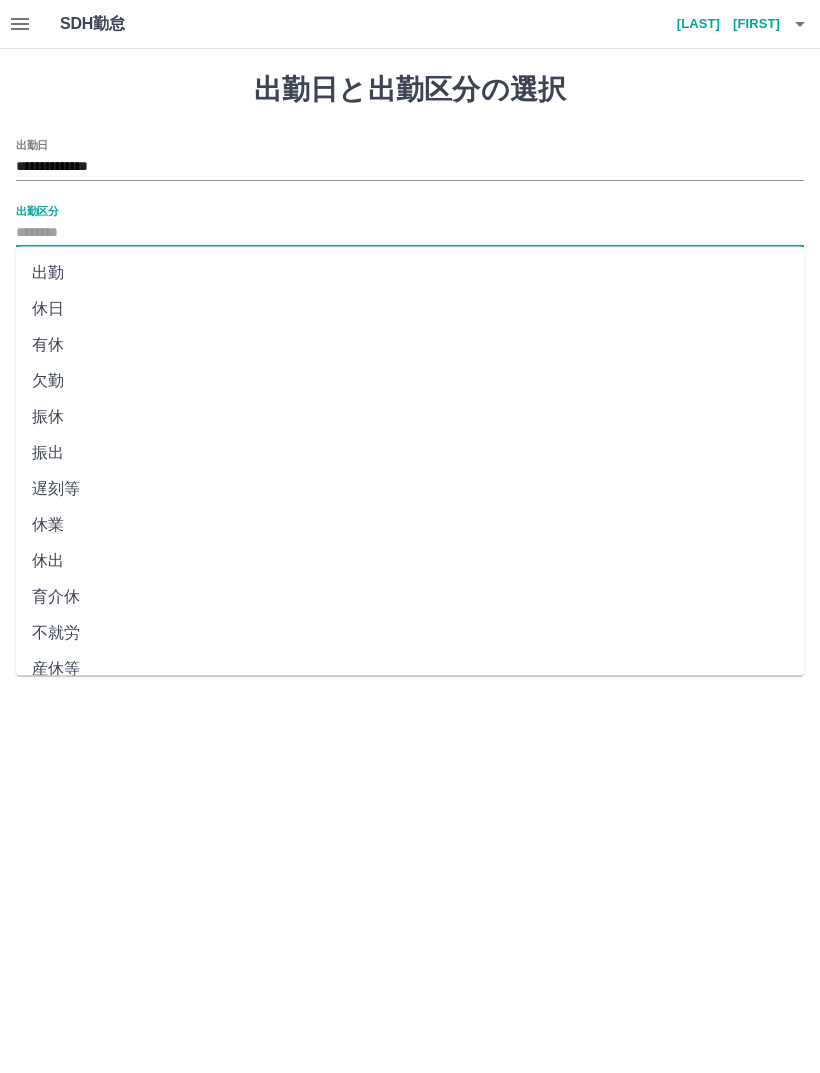 click on "出勤" at bounding box center [410, 273] 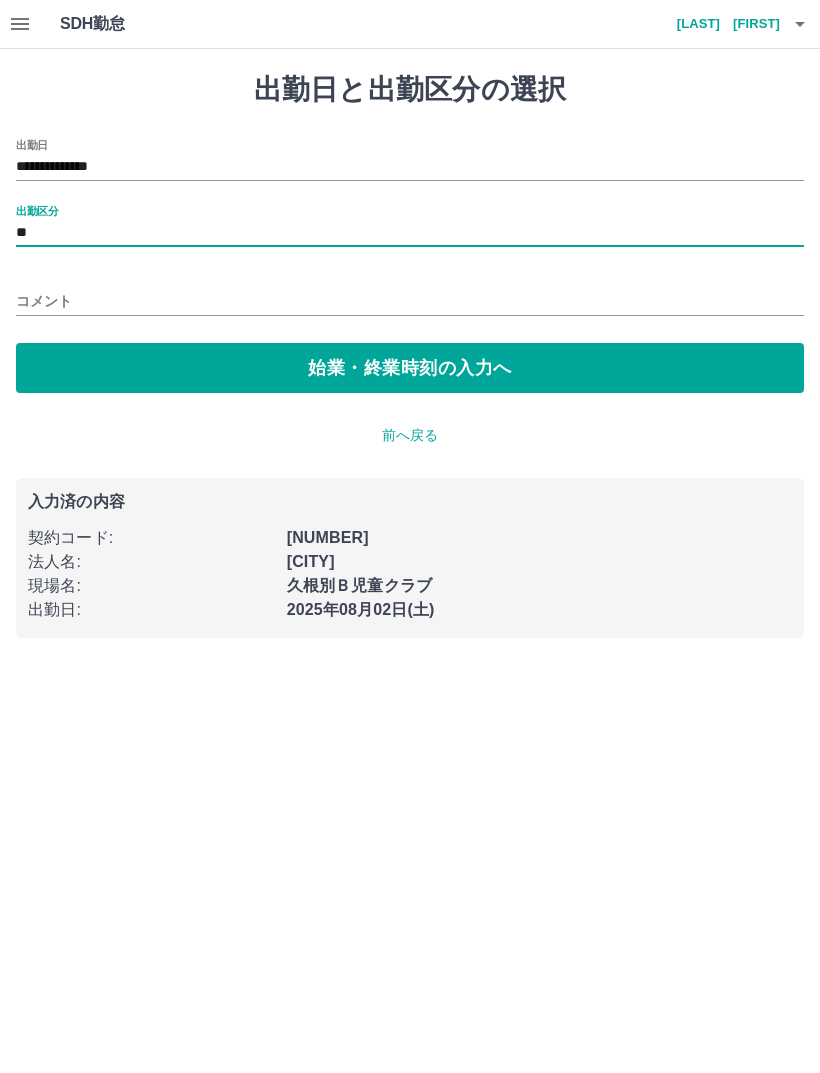 click on "始業・終業時刻の入力へ" at bounding box center (410, 368) 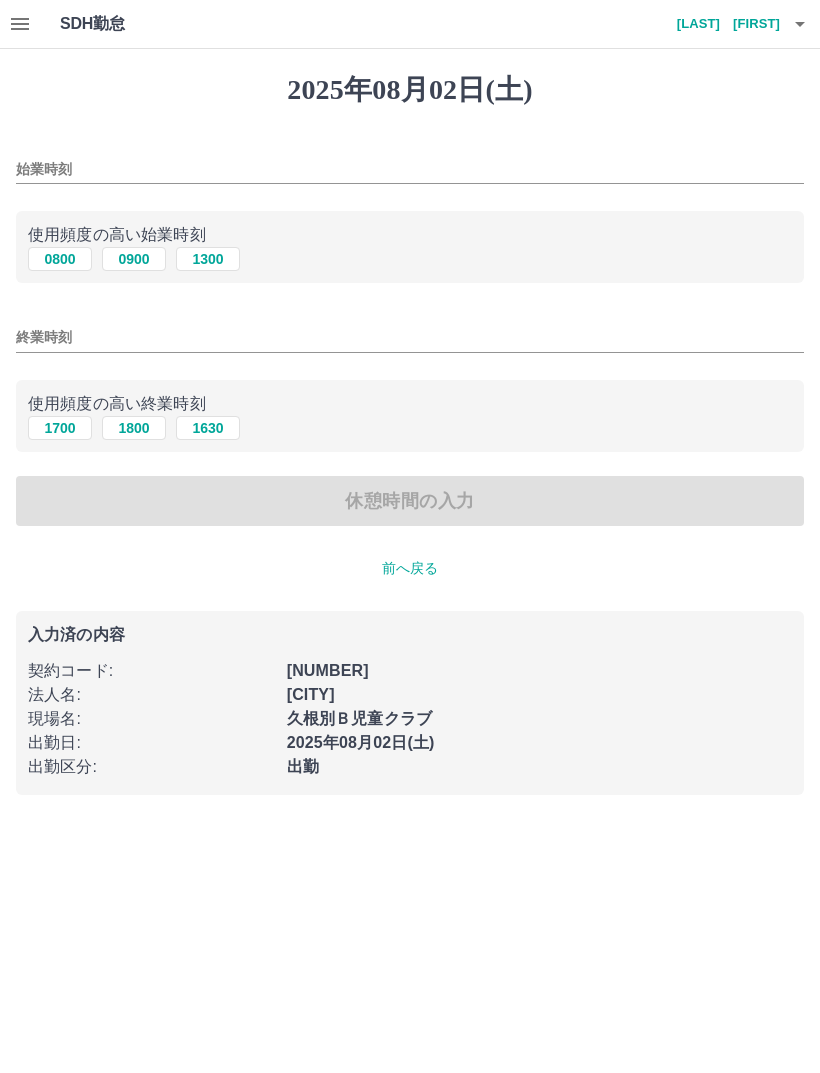 click on "0900" at bounding box center (134, 259) 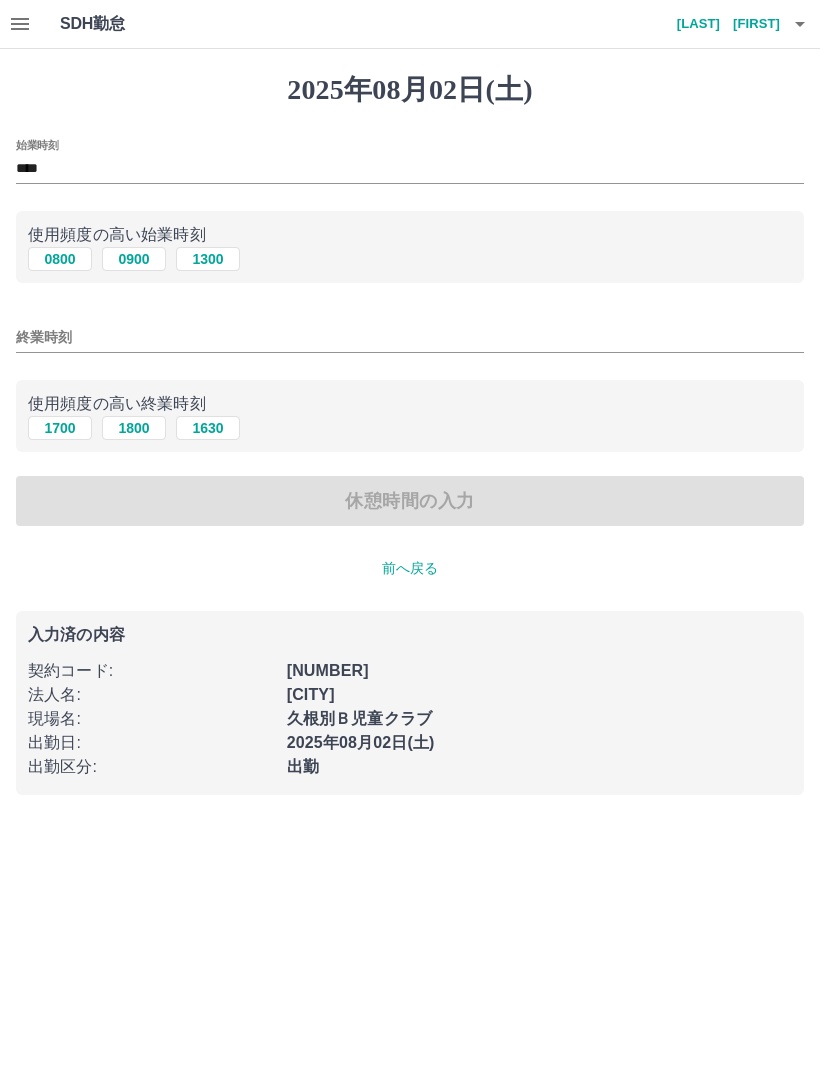 click on "1800" at bounding box center [134, 428] 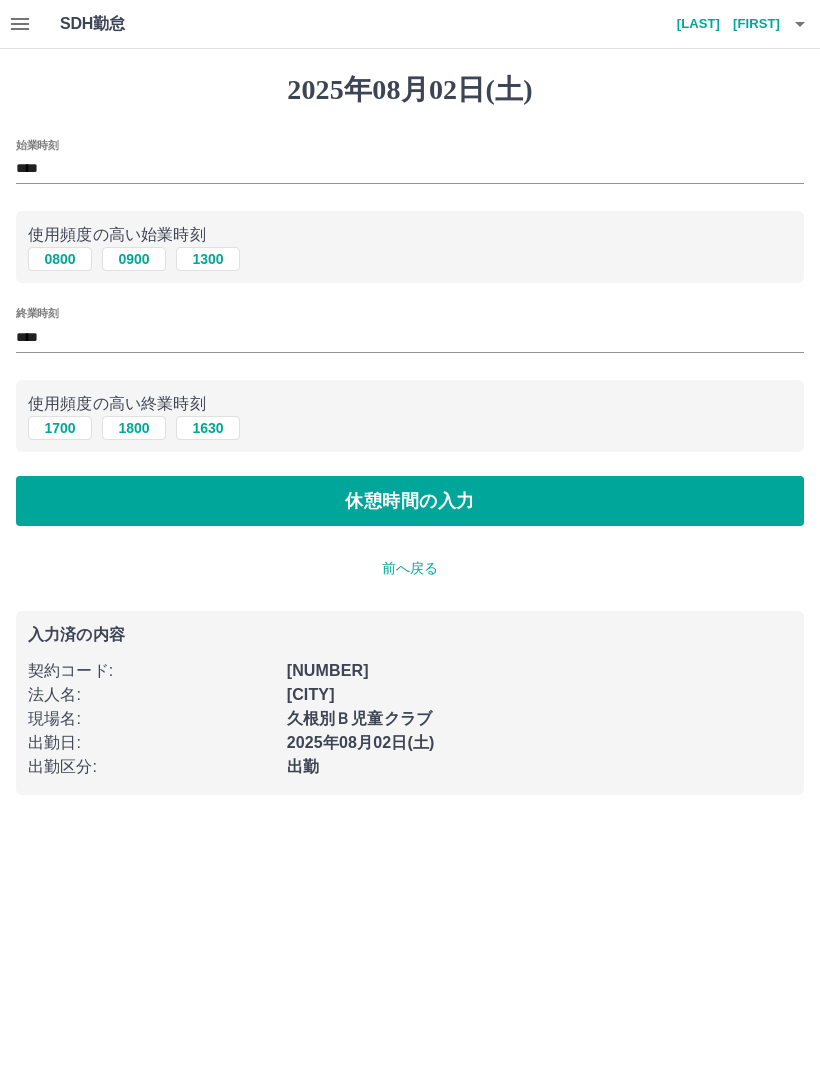 click on "休憩時間の入力" at bounding box center (410, 501) 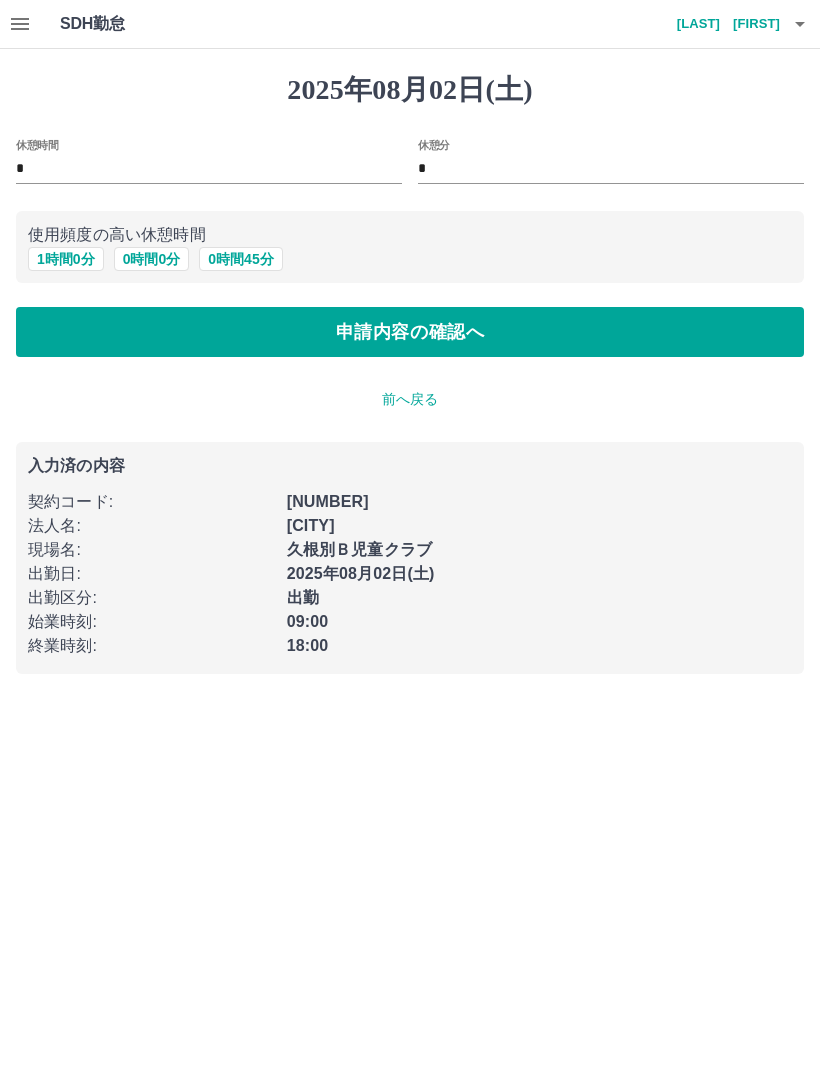 click on "1 時間 0 分" at bounding box center (66, 259) 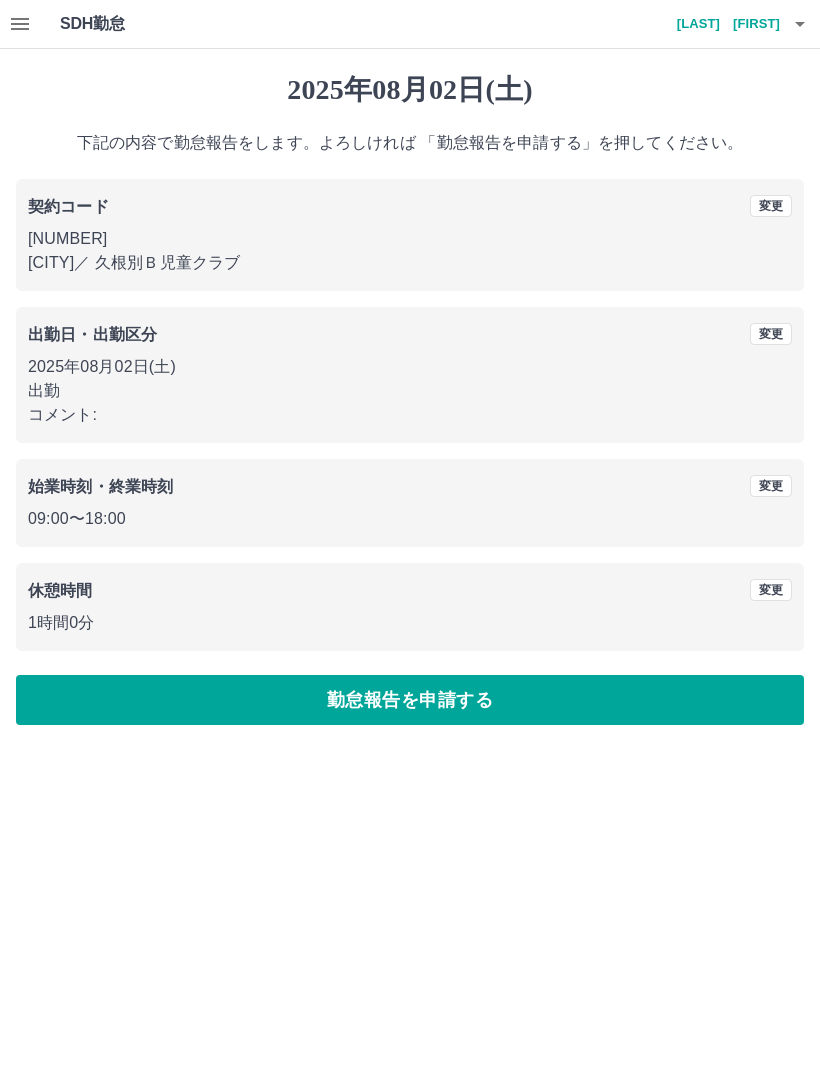 click on "勤怠報告を申請する" at bounding box center [410, 700] 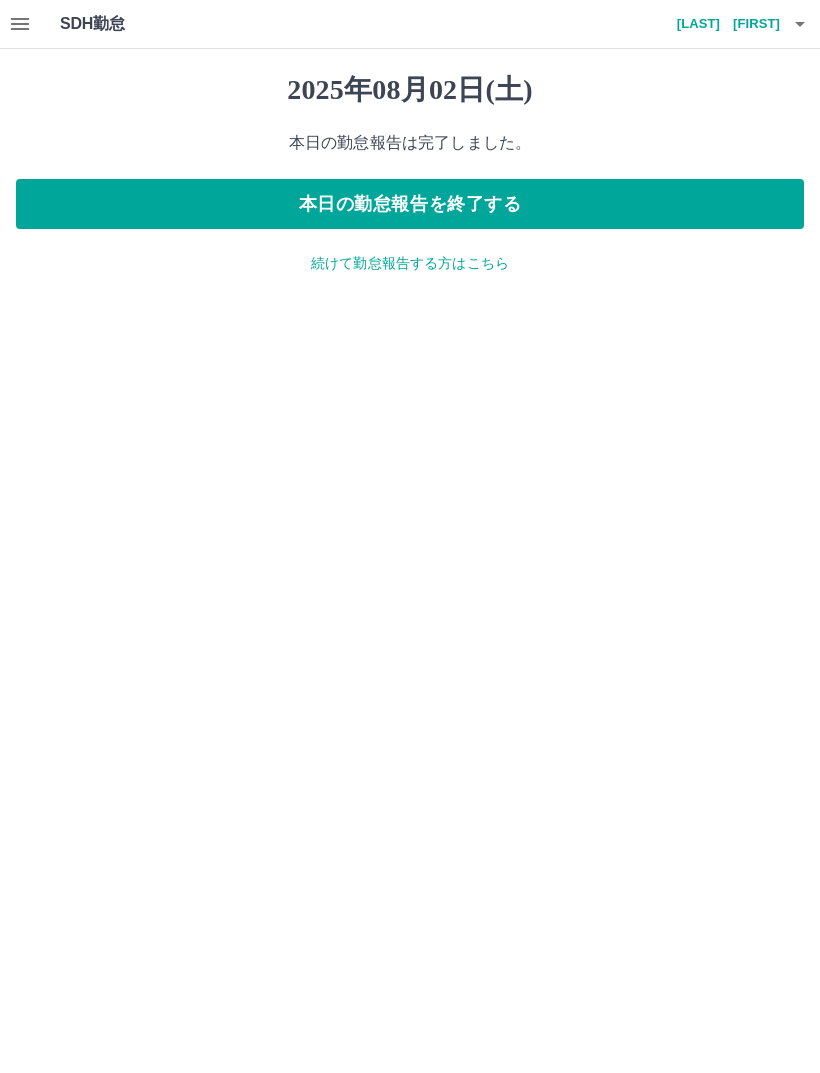 click on "続けて勤怠報告する方はこちら" at bounding box center [410, 263] 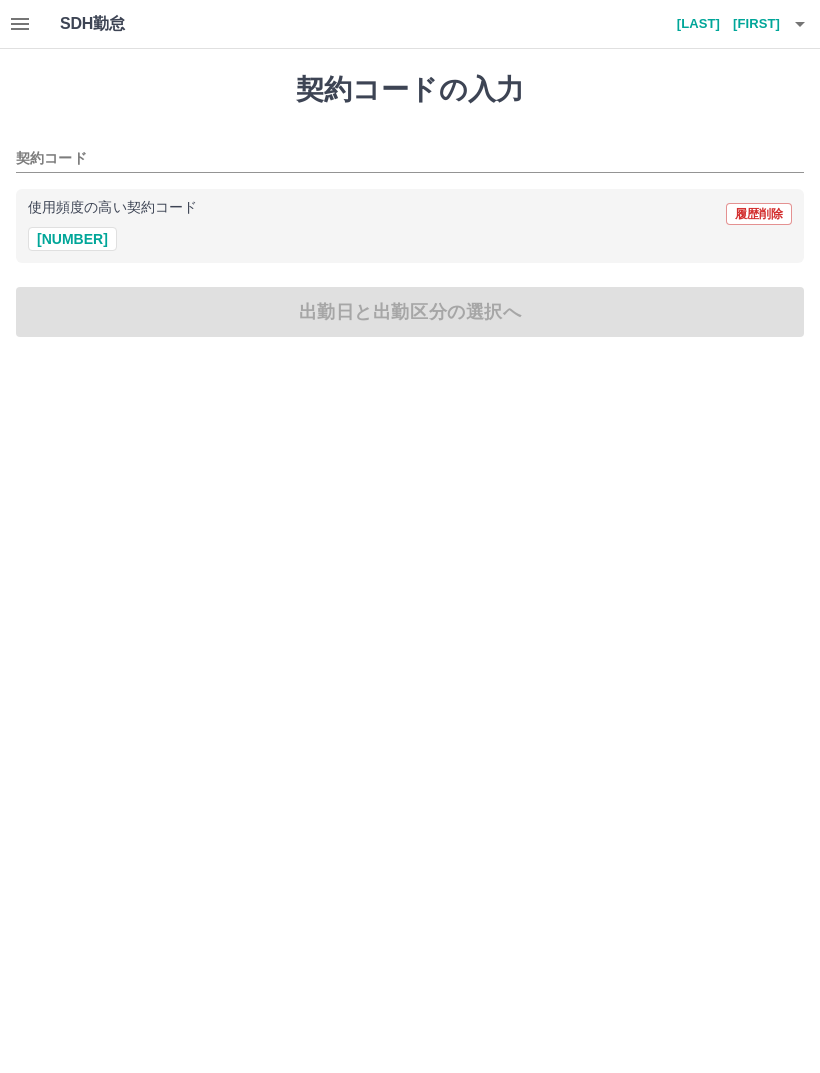 click on "43823005" at bounding box center (72, 239) 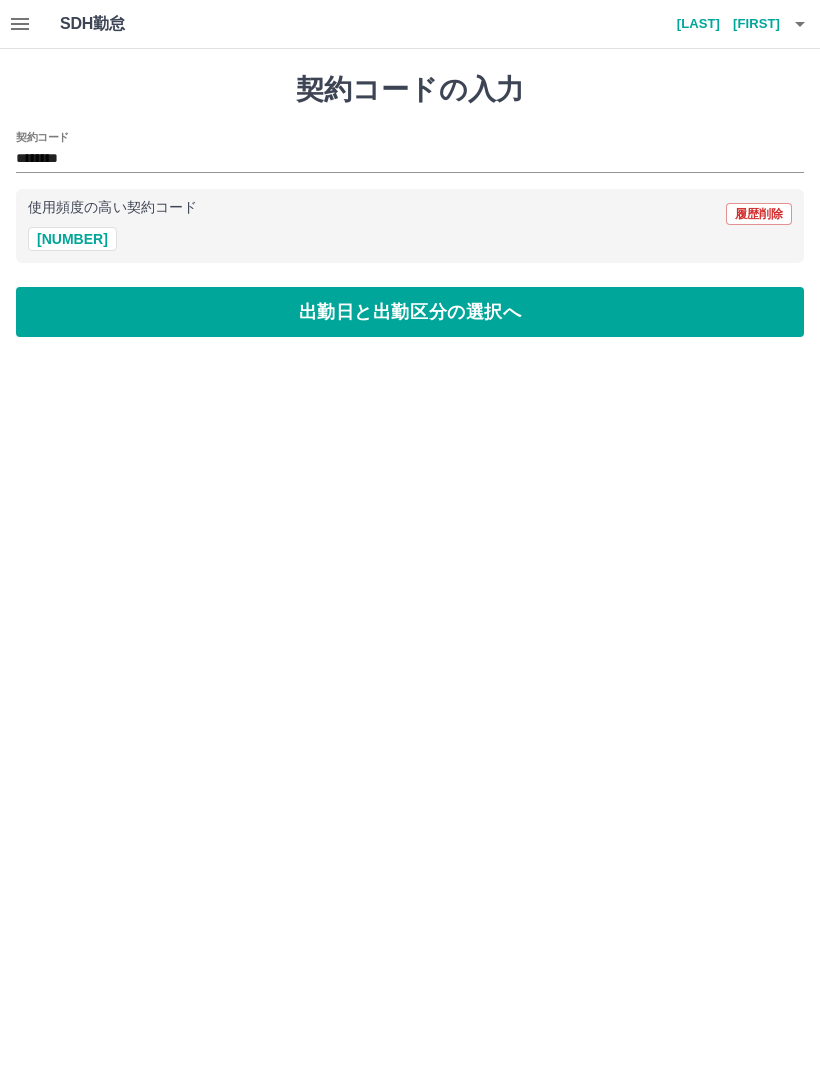 click on "出勤日と出勤区分の選択へ" at bounding box center [410, 312] 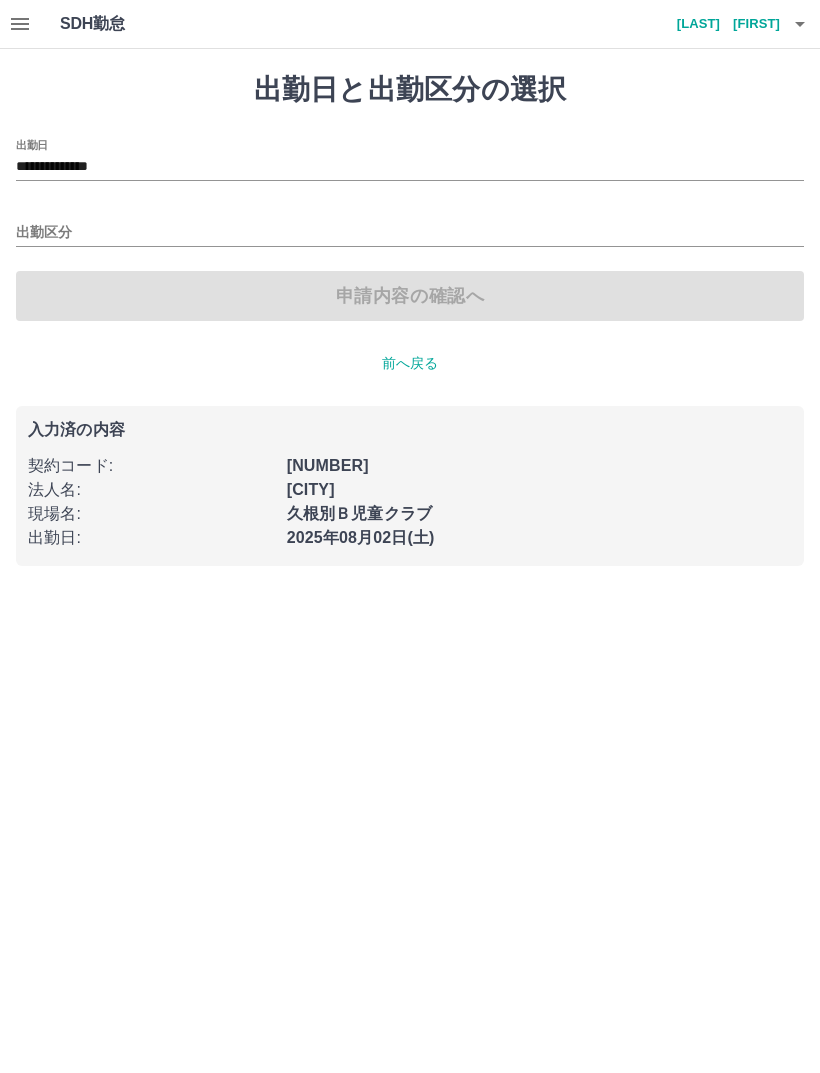 click on "**********" at bounding box center [410, 167] 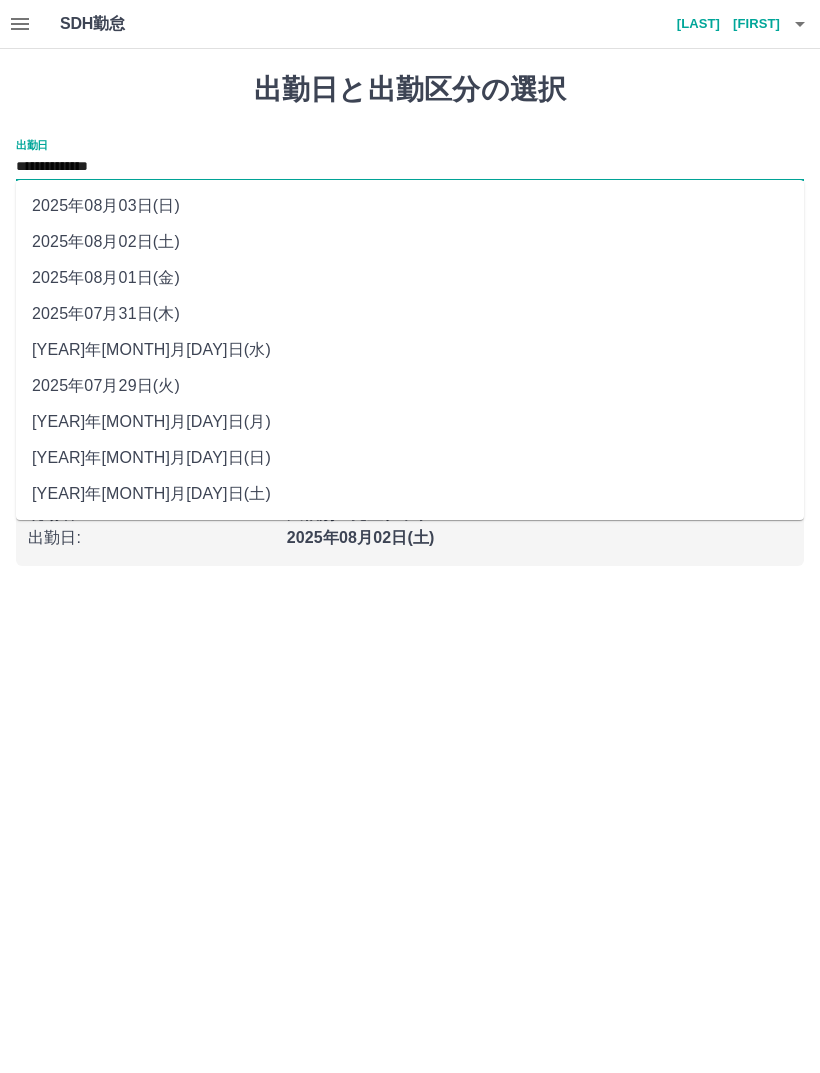 click on "2025年08月03日(日)" at bounding box center [410, 206] 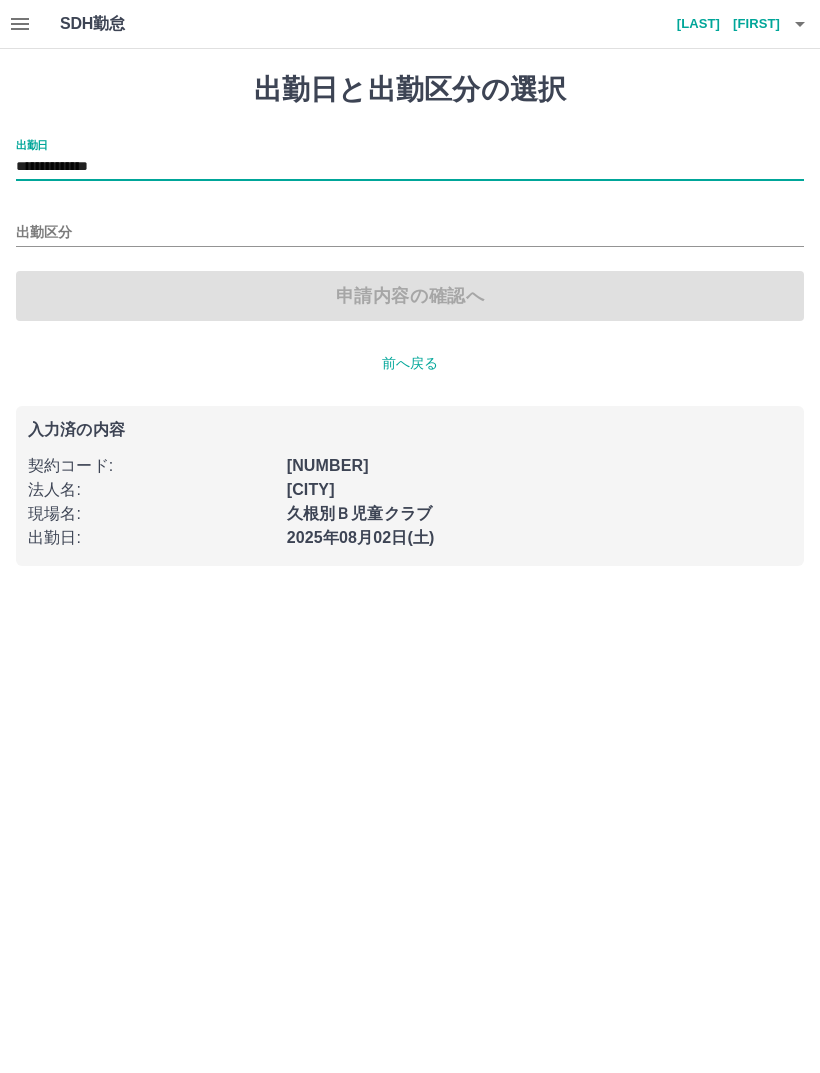 click on "出勤区分" at bounding box center [410, 233] 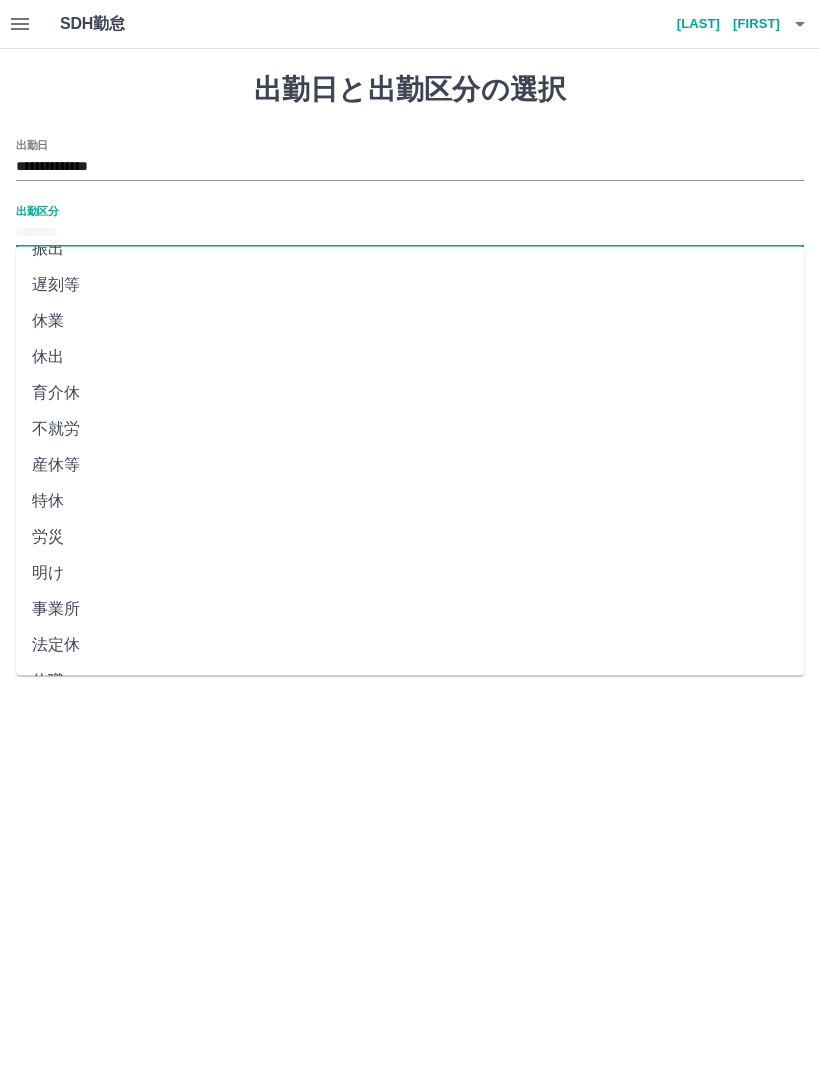 scroll, scrollTop: 209, scrollLeft: 0, axis: vertical 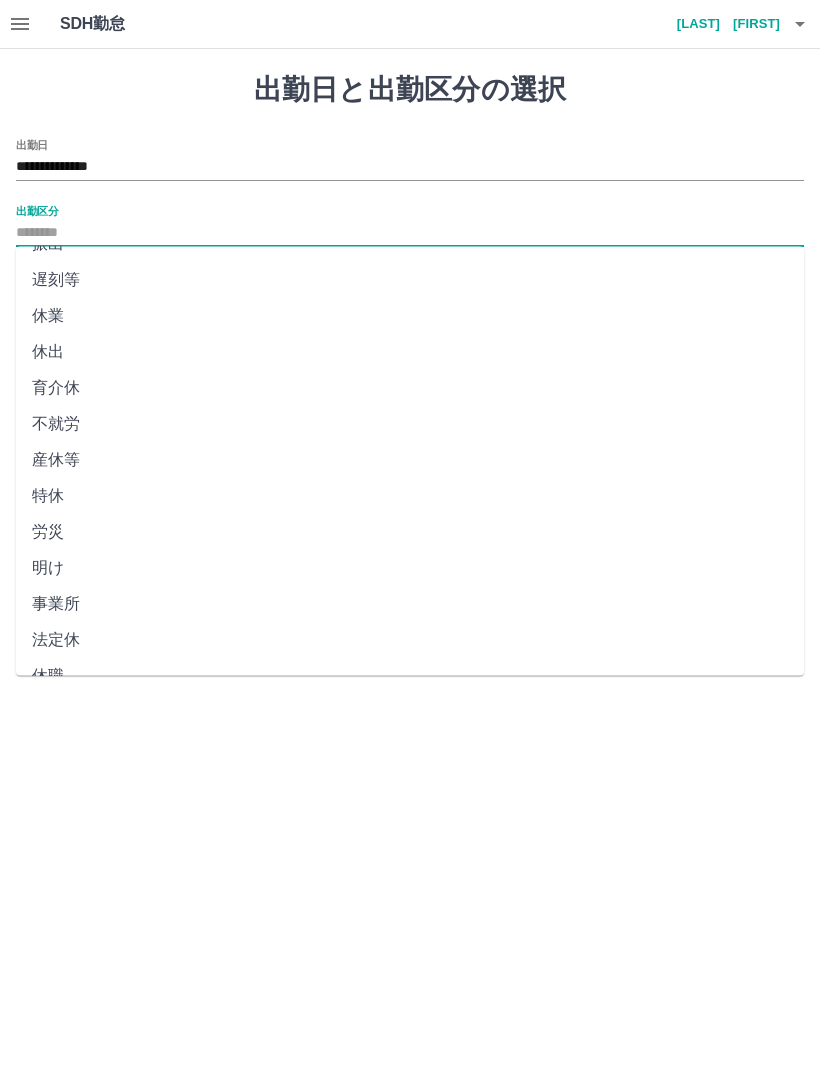 click on "法定休" at bounding box center (410, 640) 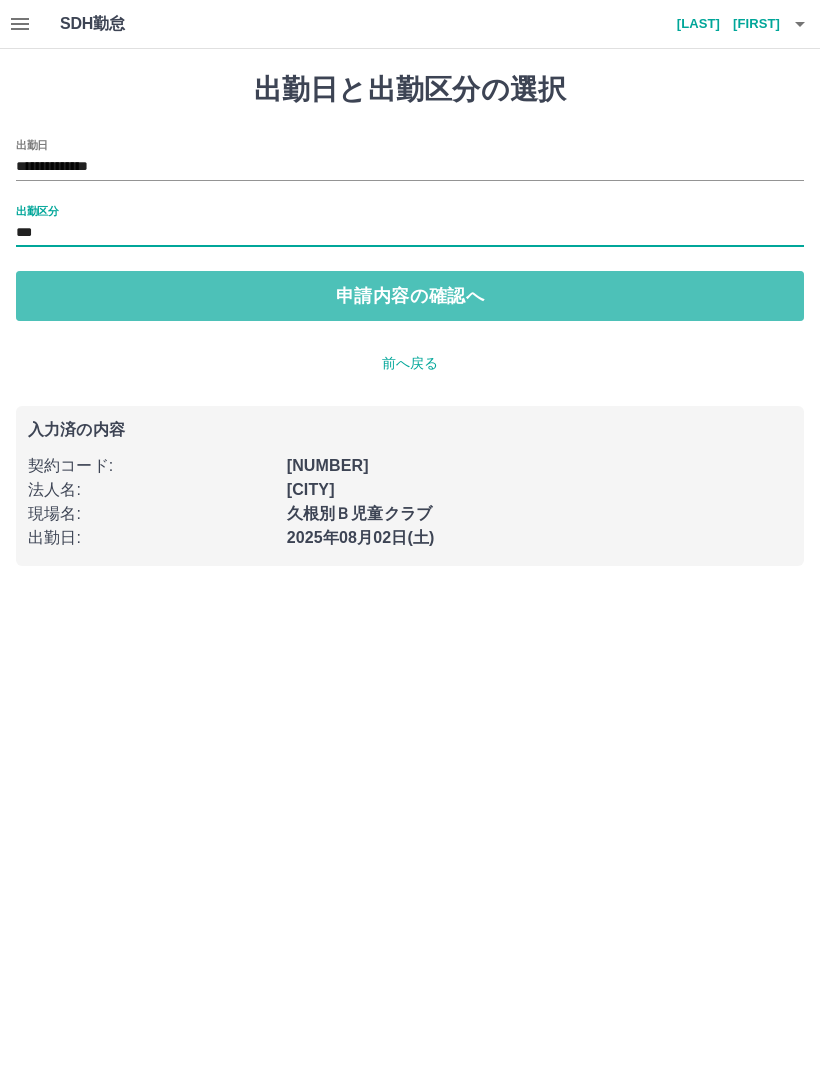 click on "申請内容の確認へ" at bounding box center (410, 296) 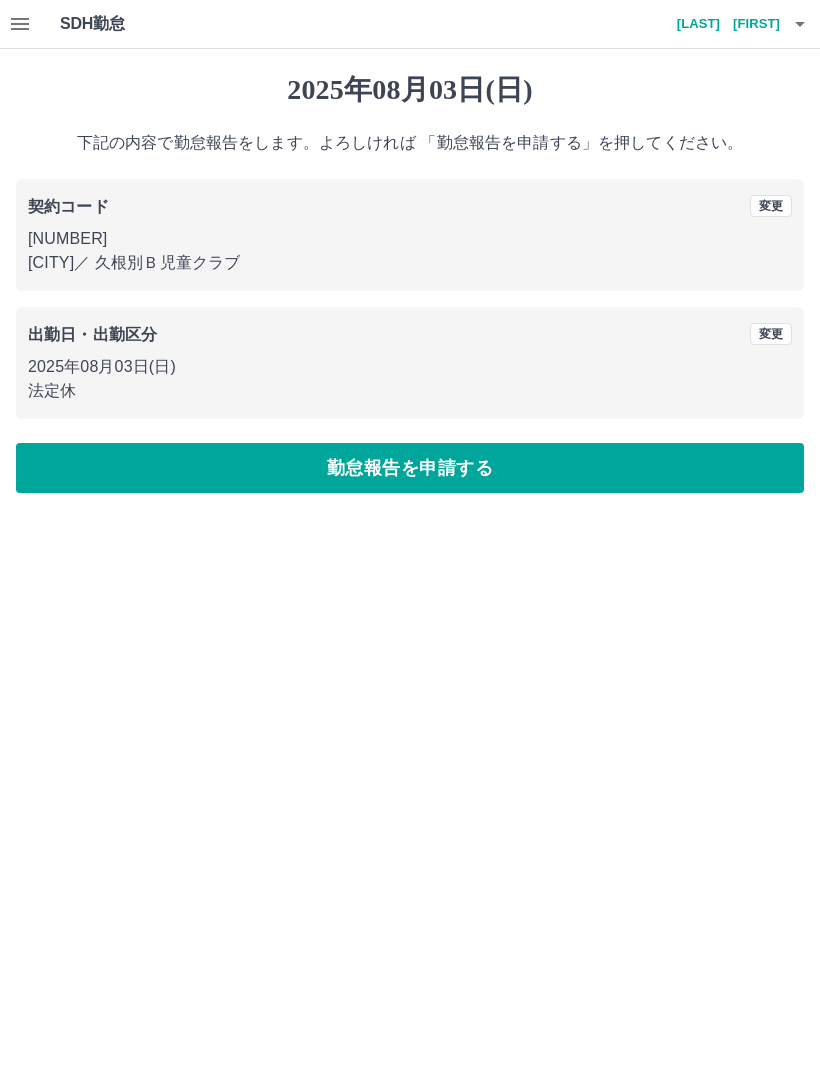 click on "勤怠報告を申請する" at bounding box center (410, 468) 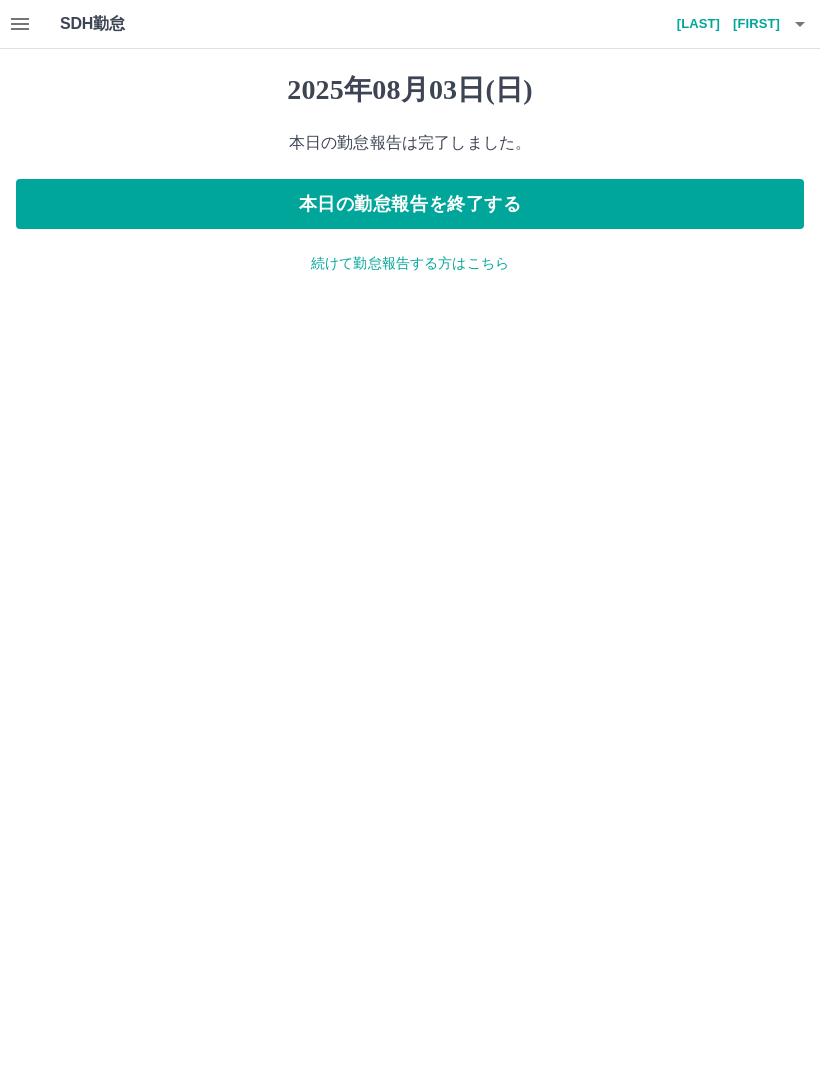 click on "本日の勤怠報告を終了する" at bounding box center [410, 204] 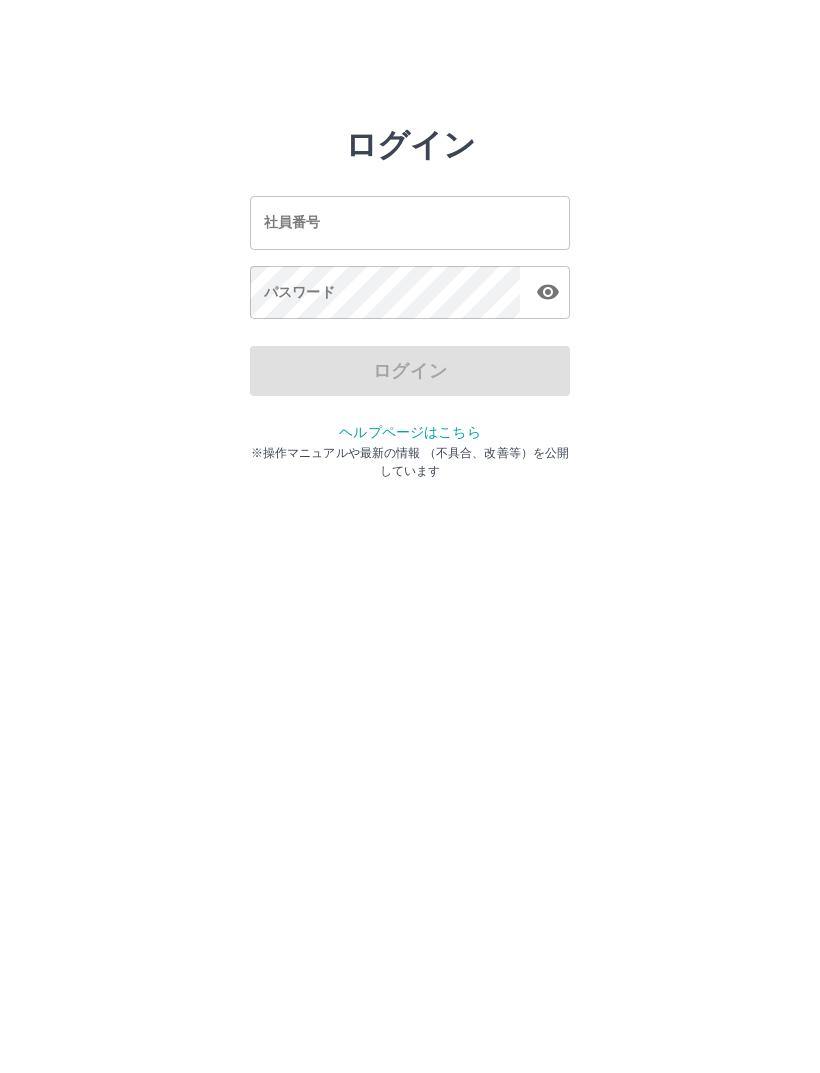 scroll, scrollTop: 0, scrollLeft: 0, axis: both 